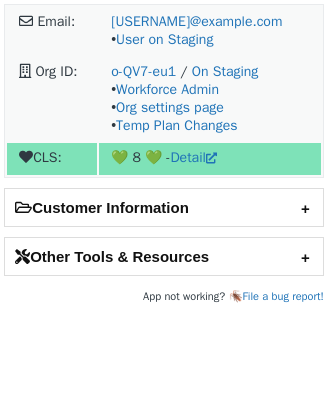 scroll, scrollTop: 0, scrollLeft: 0, axis: both 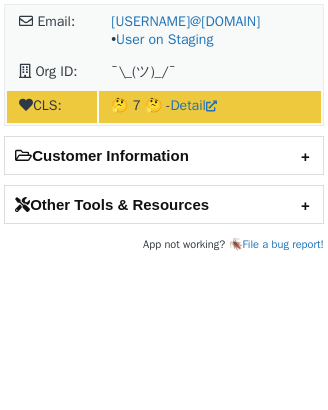 click on "🤔 7 🤔 -  Detail" at bounding box center (210, 107) 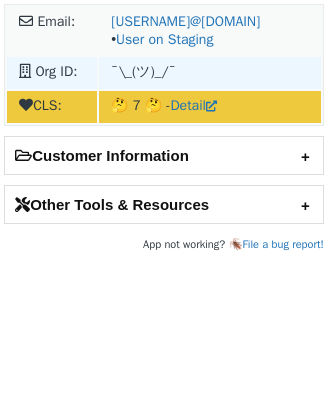 click on "¯\_(ツ)_/¯" at bounding box center [143, 71] 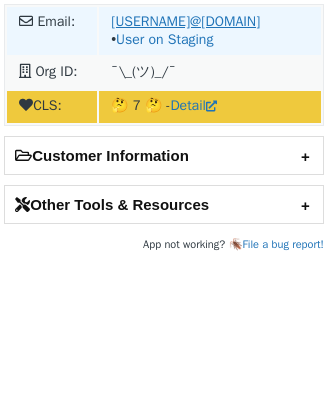 click on "kavya.g.contractor@pepsico.com" at bounding box center (217, 21) 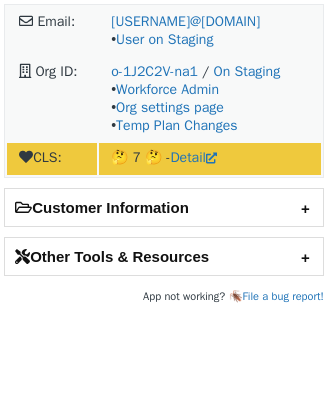 scroll, scrollTop: 0, scrollLeft: 0, axis: both 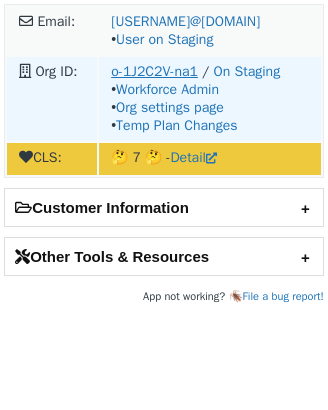 click on "o-1J2C2V-na1" at bounding box center [154, 71] 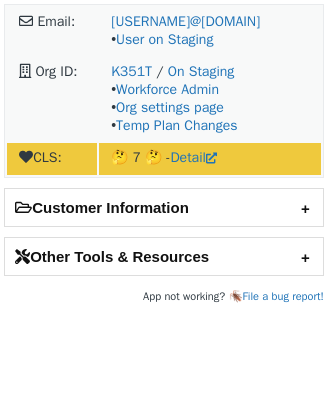 scroll, scrollTop: 0, scrollLeft: 0, axis: both 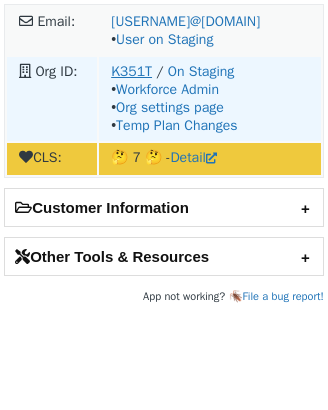 click on "K351T" at bounding box center [131, 71] 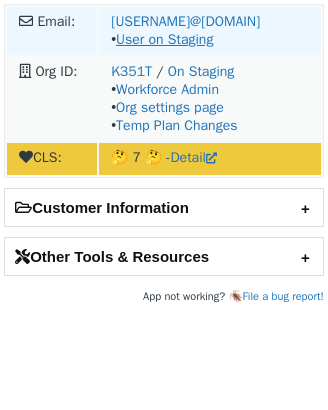 click on "User on Staging" at bounding box center (164, 39) 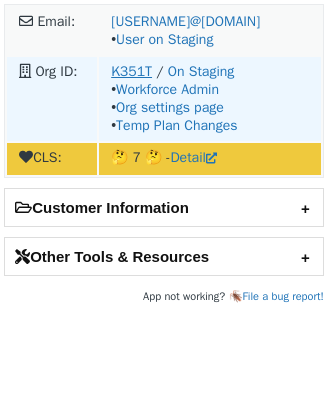 click on "K351T" at bounding box center [131, 71] 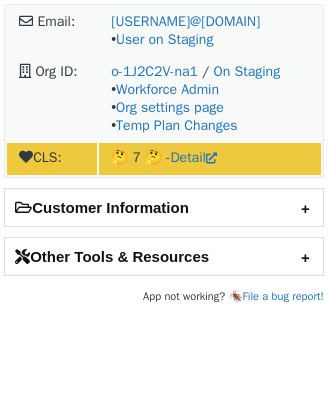 scroll, scrollTop: 0, scrollLeft: 0, axis: both 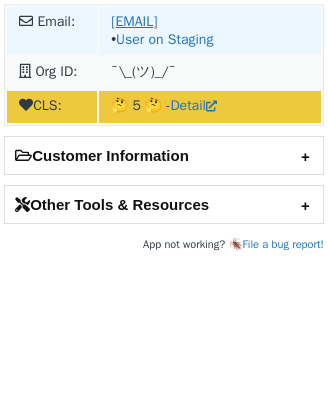 click on "[EMAIL]" at bounding box center [134, 21] 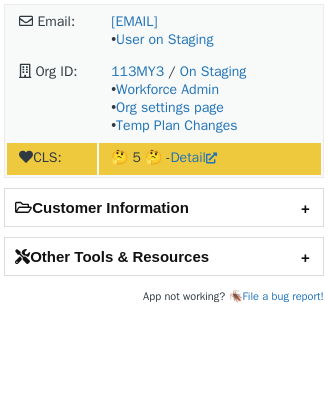 scroll, scrollTop: 0, scrollLeft: 0, axis: both 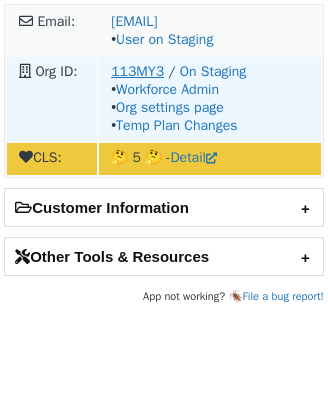 click on "113MY3" at bounding box center [137, 71] 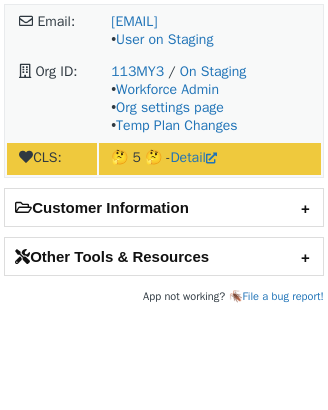 scroll, scrollTop: 0, scrollLeft: 0, axis: both 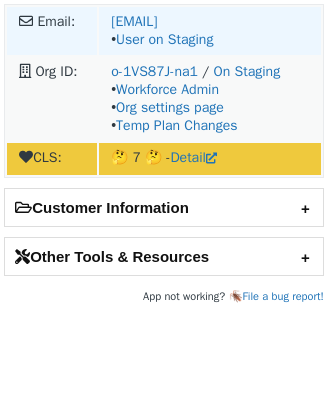 drag, startPoint x: 301, startPoint y: 17, endPoint x: 108, endPoint y: 16, distance: 193.0026 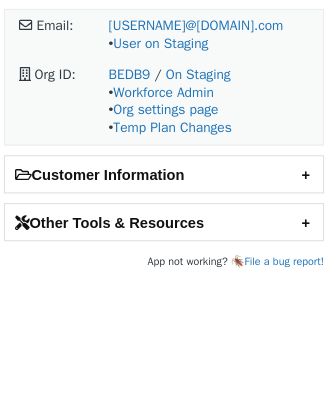 scroll, scrollTop: 0, scrollLeft: 0, axis: both 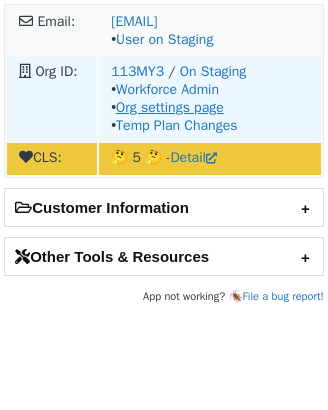 click on "Org settings page" at bounding box center [170, 107] 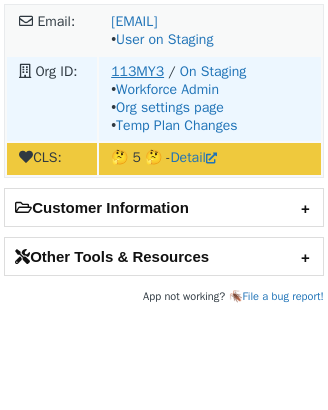 click on "113MY3" at bounding box center (137, 71) 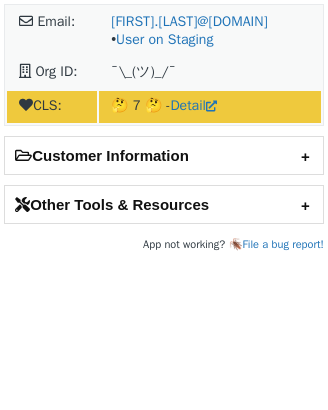 scroll, scrollTop: 0, scrollLeft: 0, axis: both 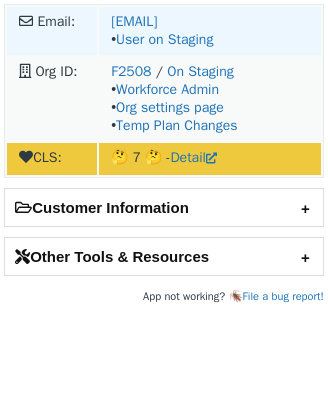 drag, startPoint x: 311, startPoint y: 22, endPoint x: 108, endPoint y: 21, distance: 203.00246 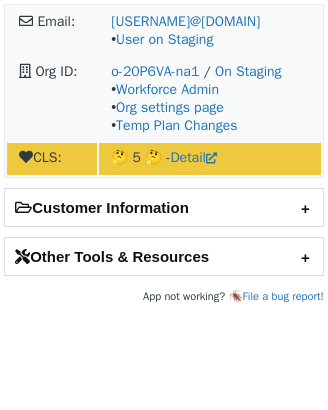 scroll, scrollTop: 0, scrollLeft: 0, axis: both 